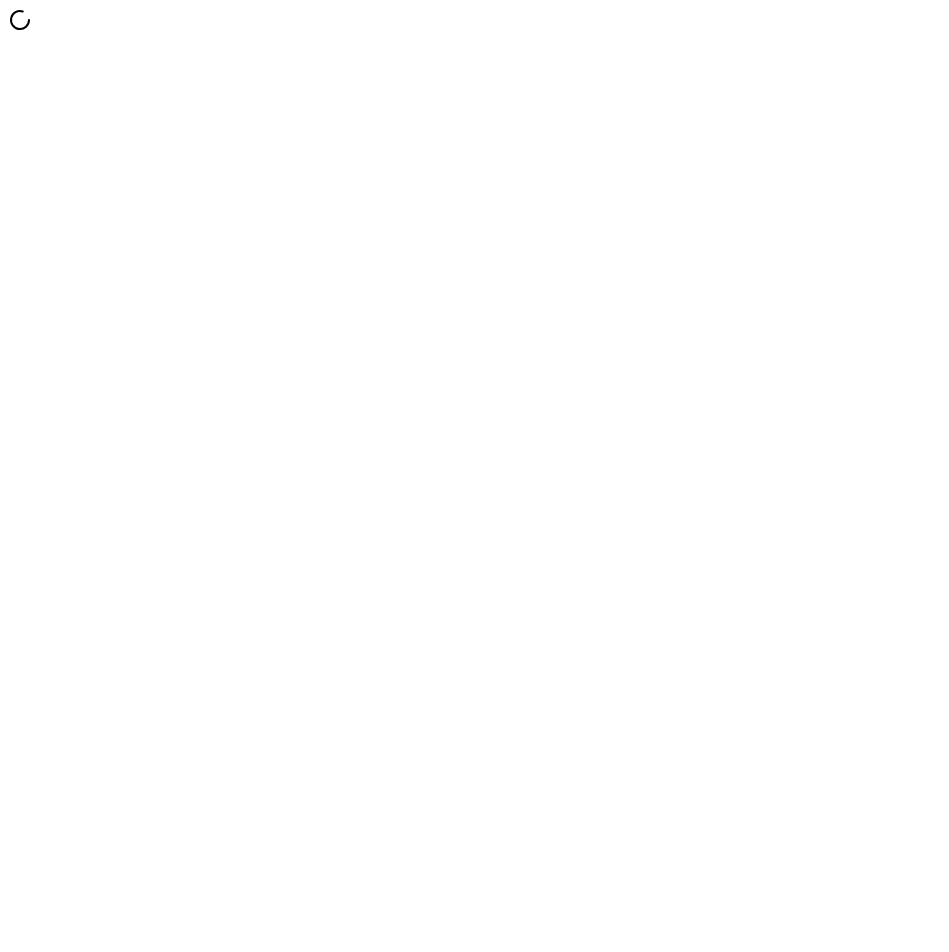 scroll, scrollTop: 0, scrollLeft: 0, axis: both 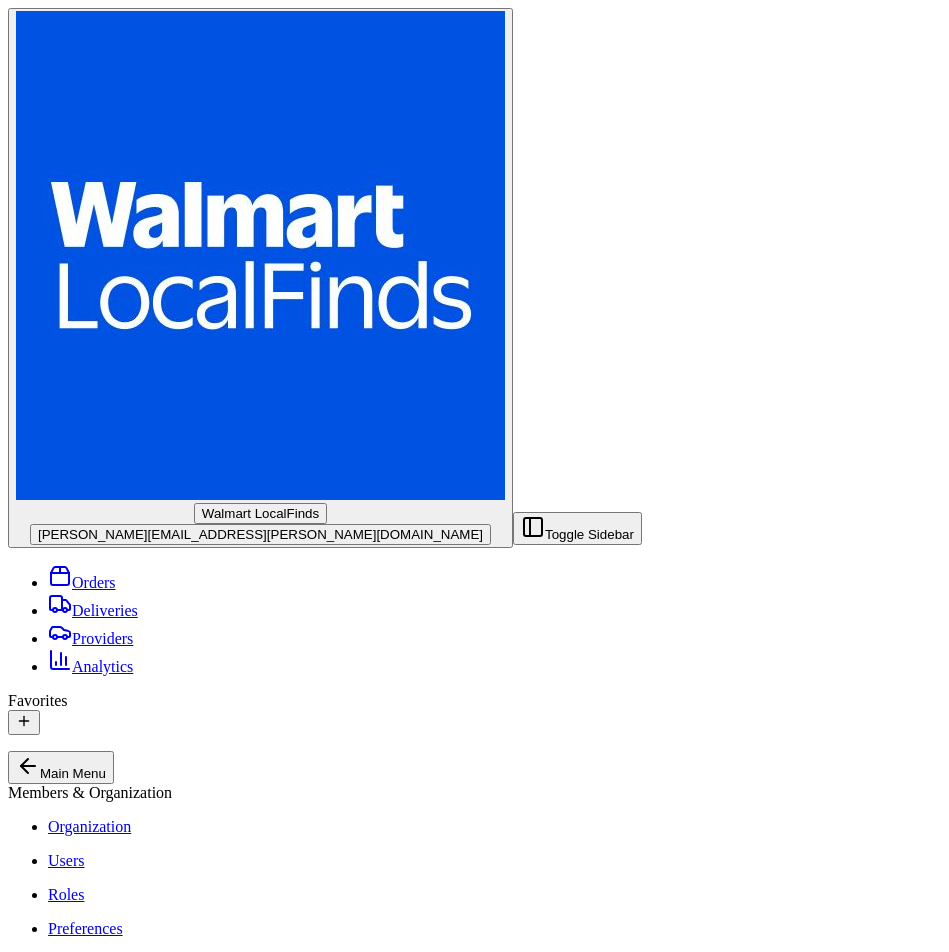 click on "Chat with us!" at bounding box center [118, 1647] 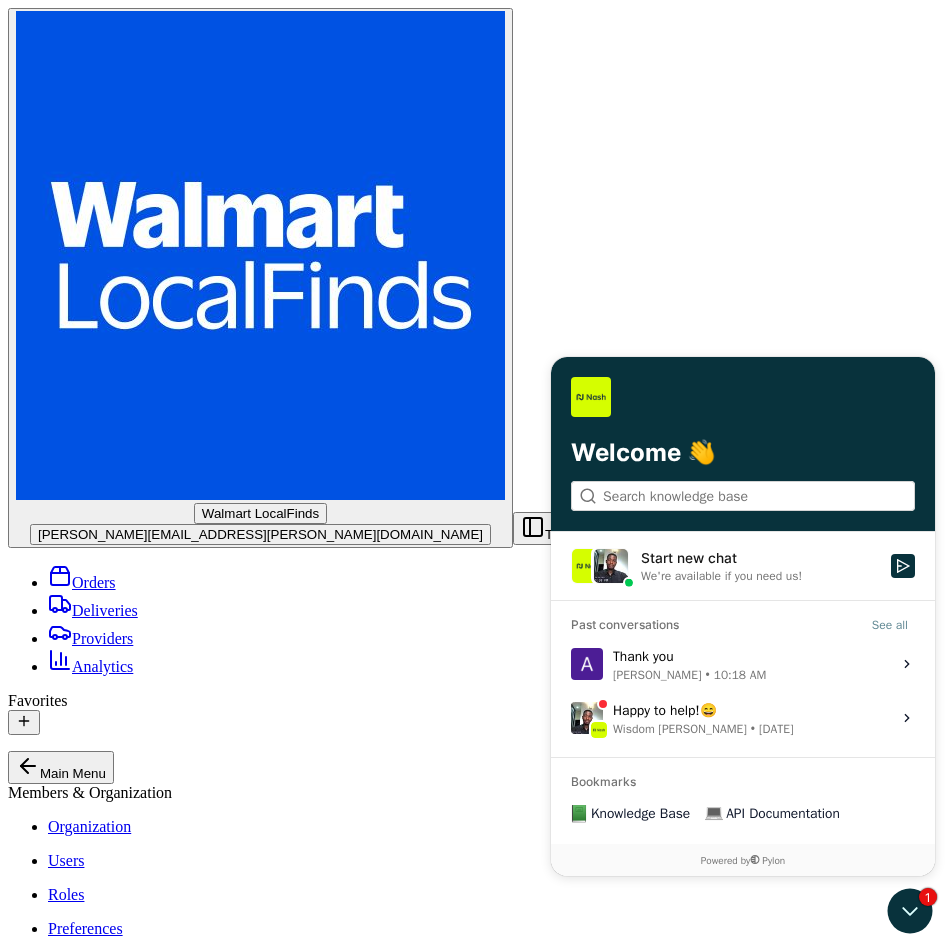 click on "We're available if you need us!" at bounding box center (721, 576) 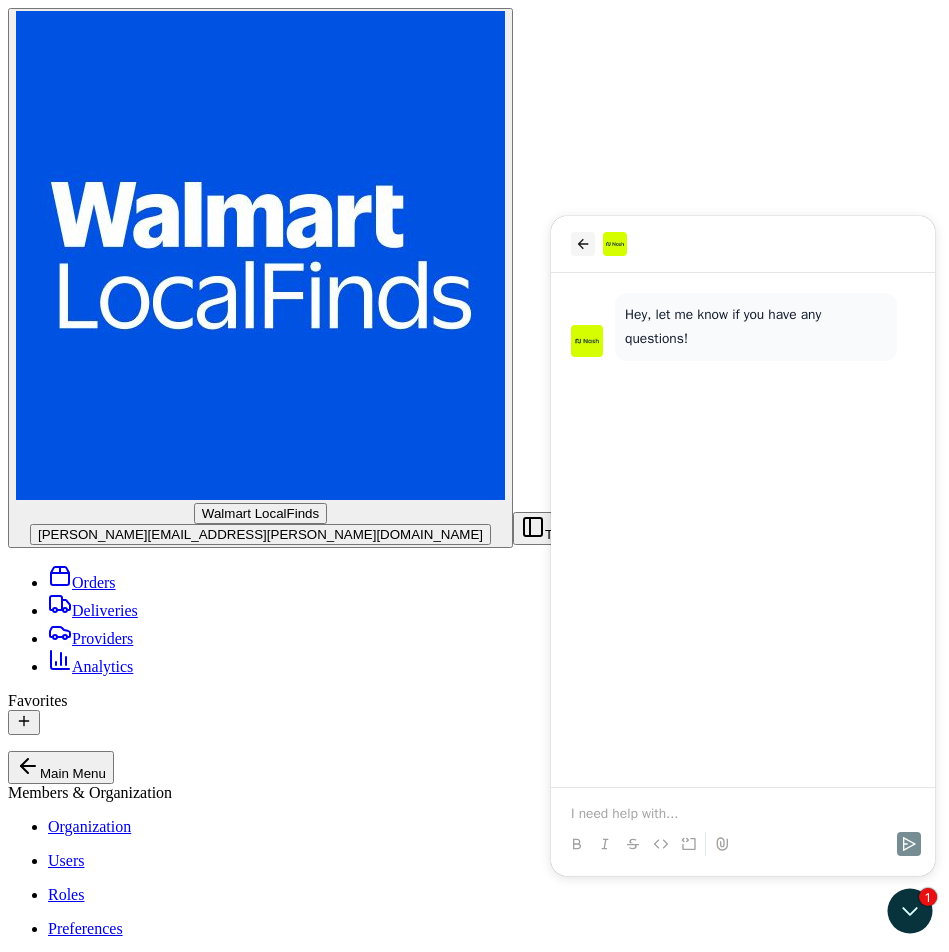 click 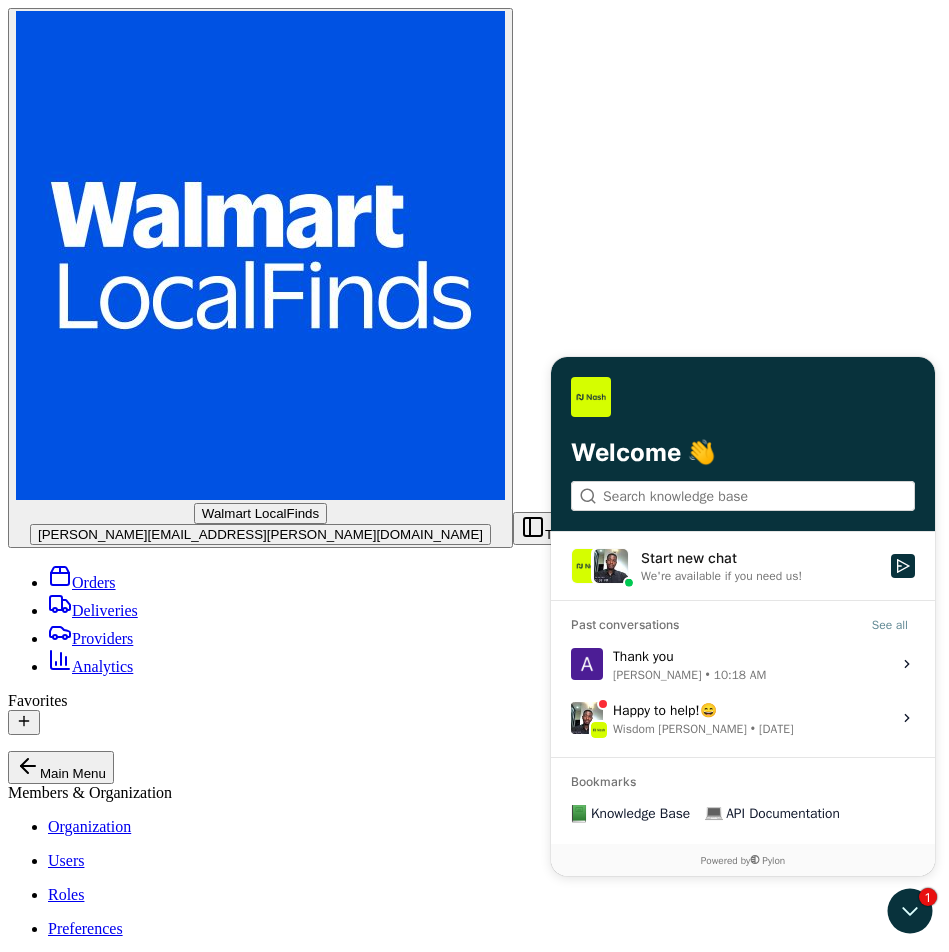click on "[PERSON_NAME]" at bounding box center [657, 675] 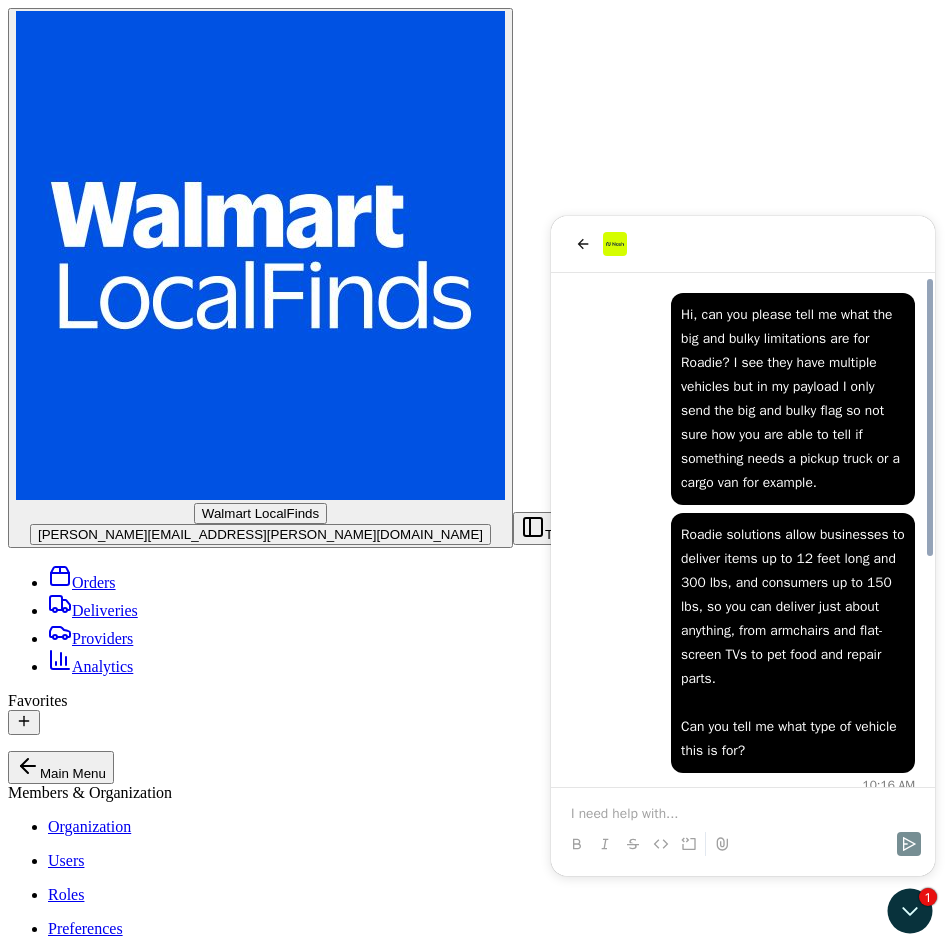 scroll, scrollTop: 418, scrollLeft: 0, axis: vertical 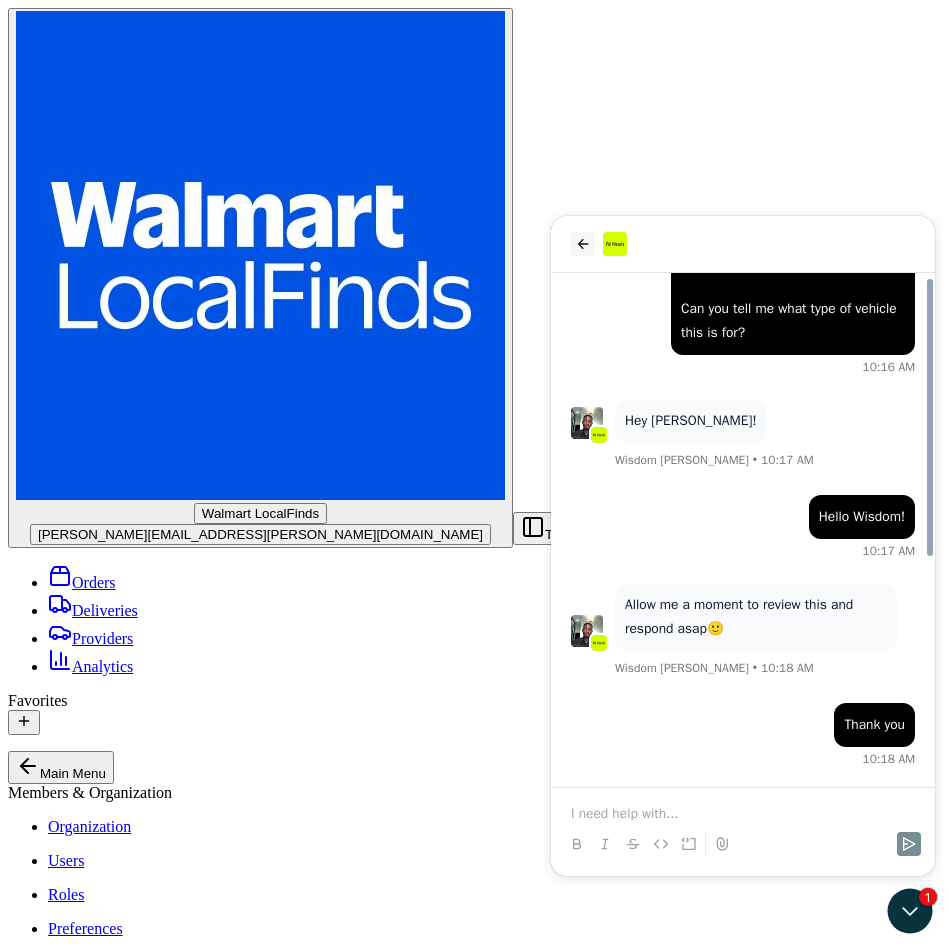 click 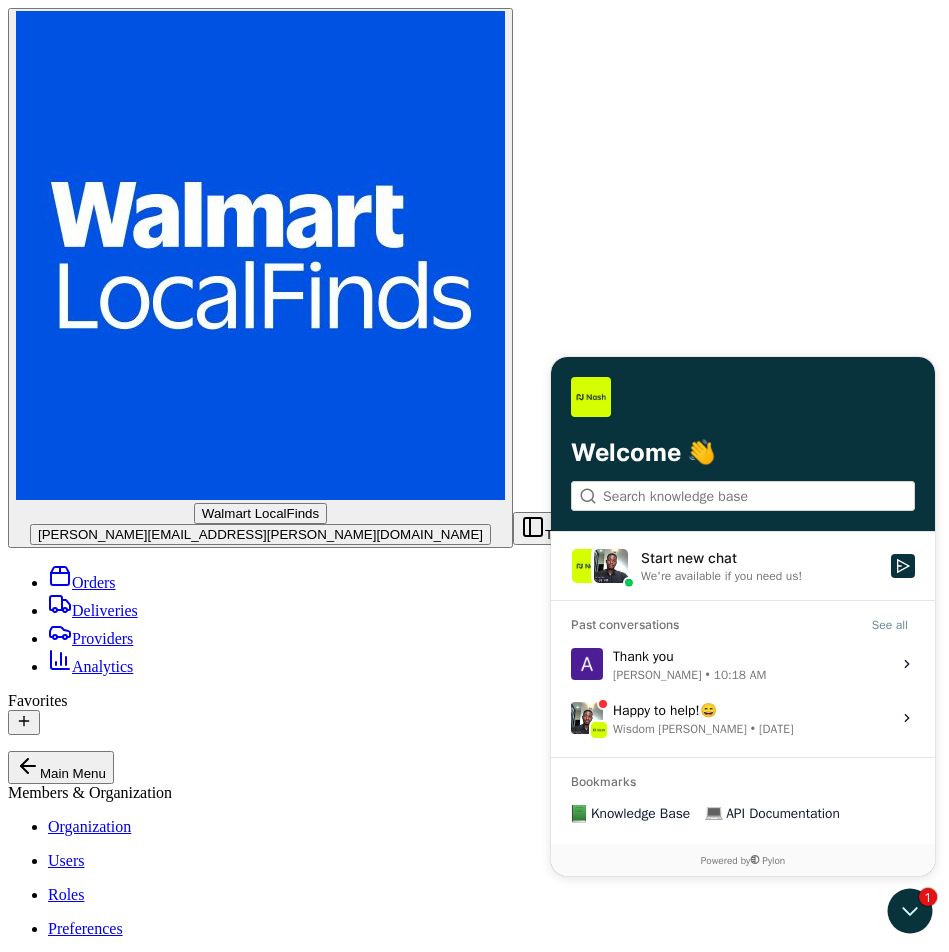 click on "No results." at bounding box center (474, 2178) 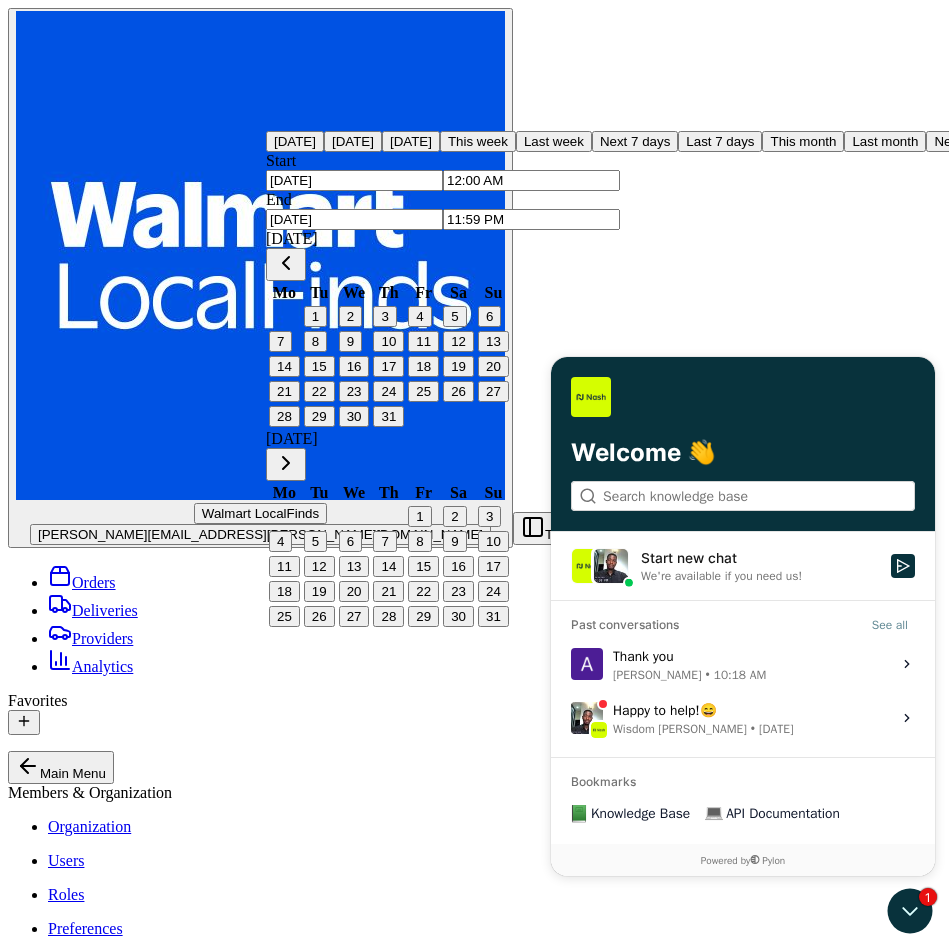 click on "Happy to help!  😄 Wisdom Oko • [DATE] View issue" at bounding box center [743, 718] 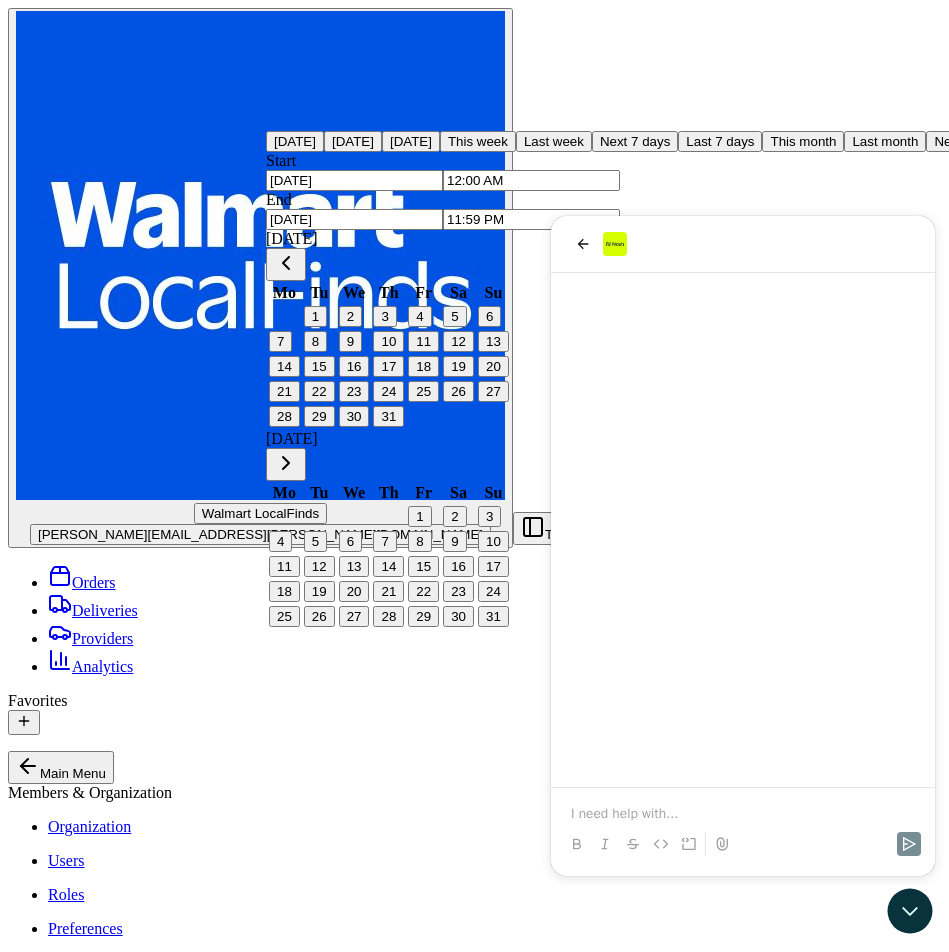 scroll, scrollTop: 270, scrollLeft: 0, axis: vertical 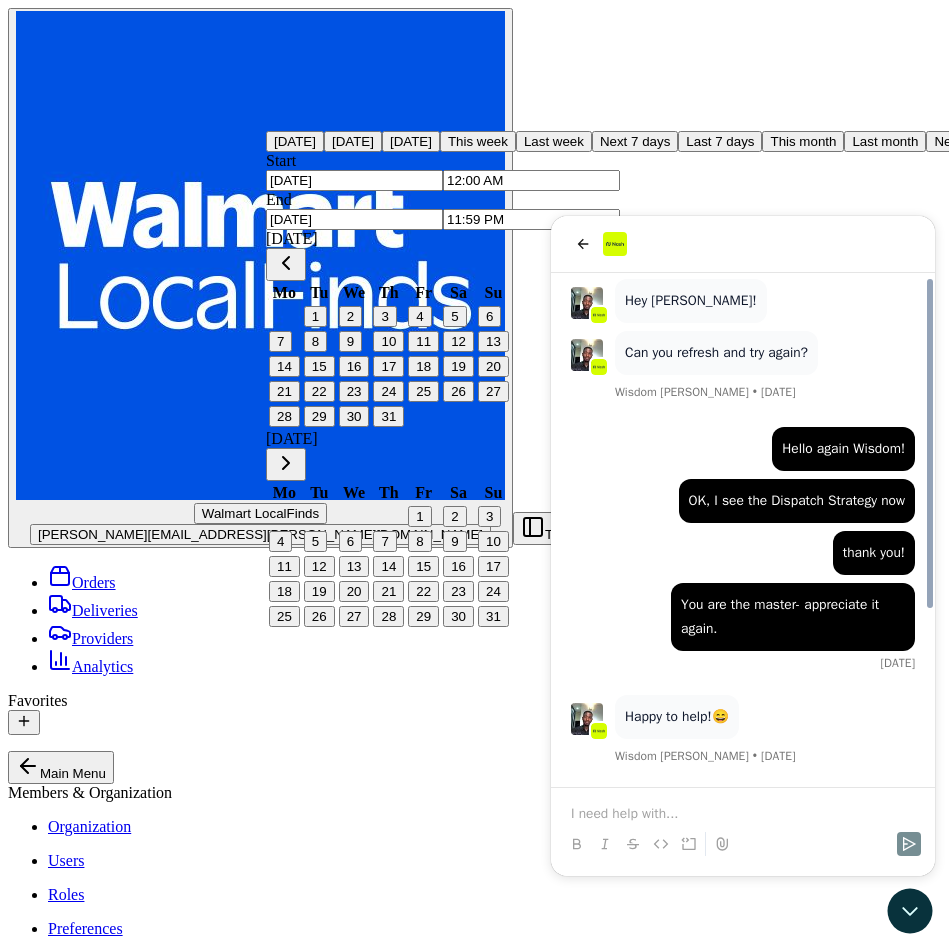 click at bounding box center (743, 244) 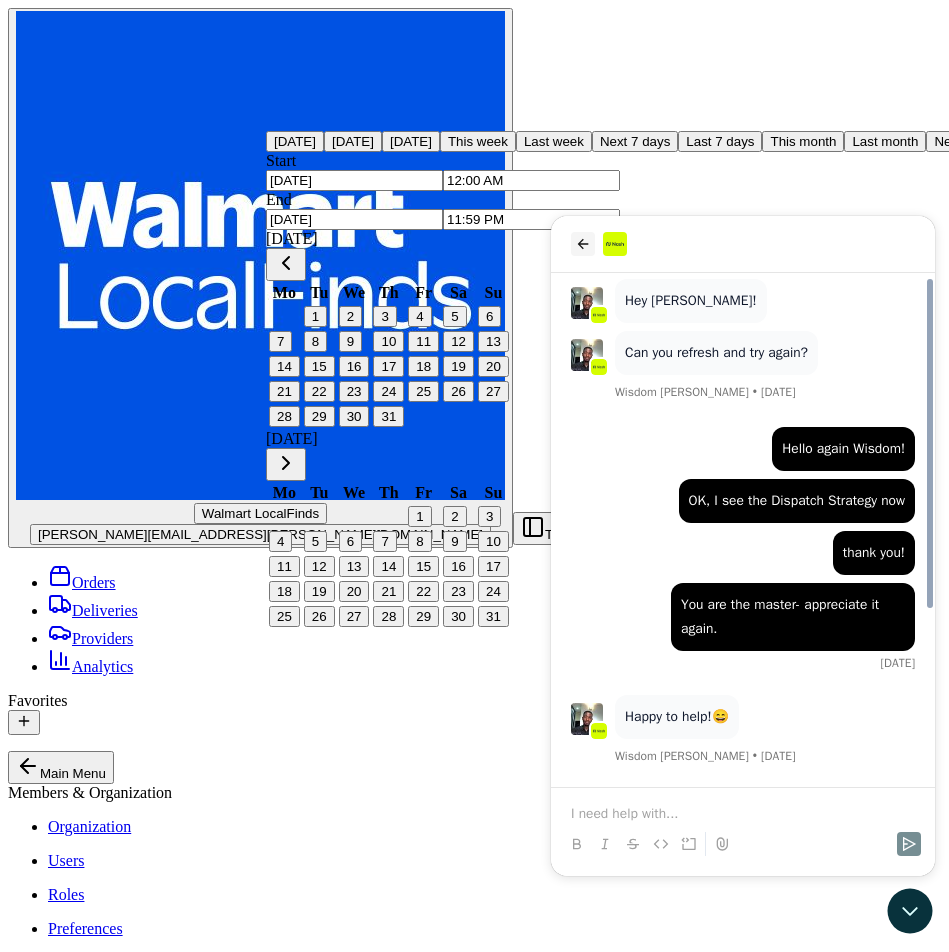 click at bounding box center (583, 244) 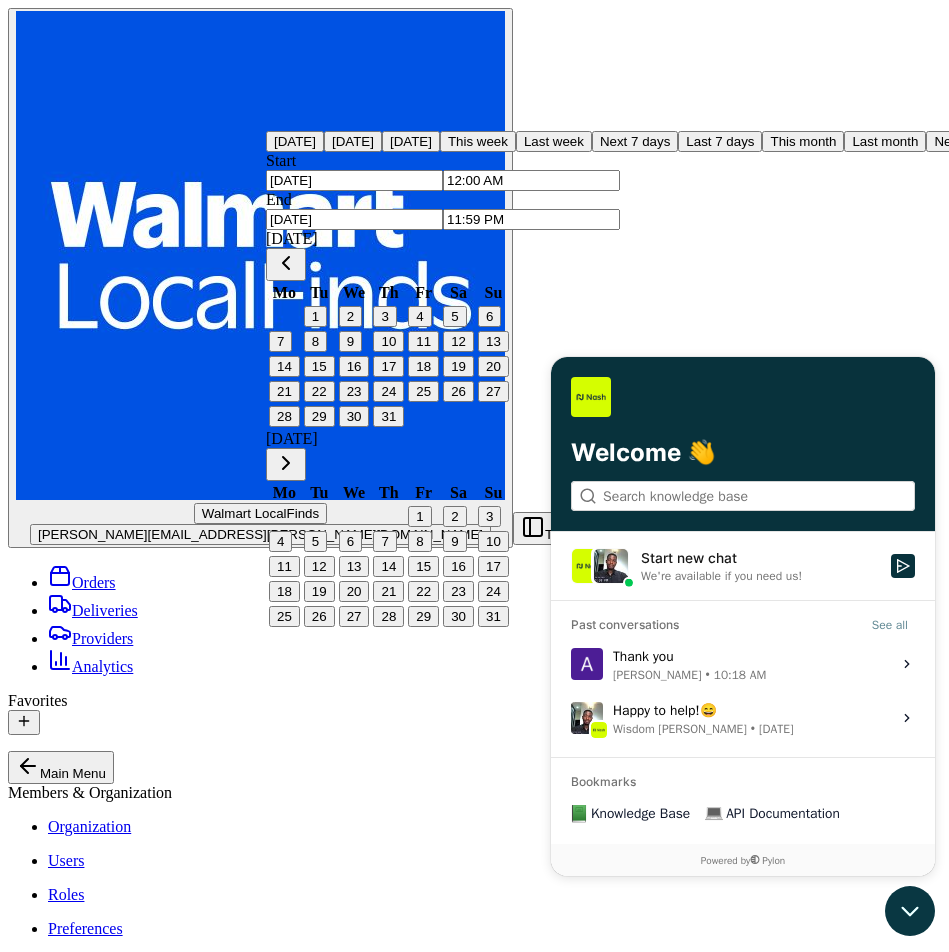 click 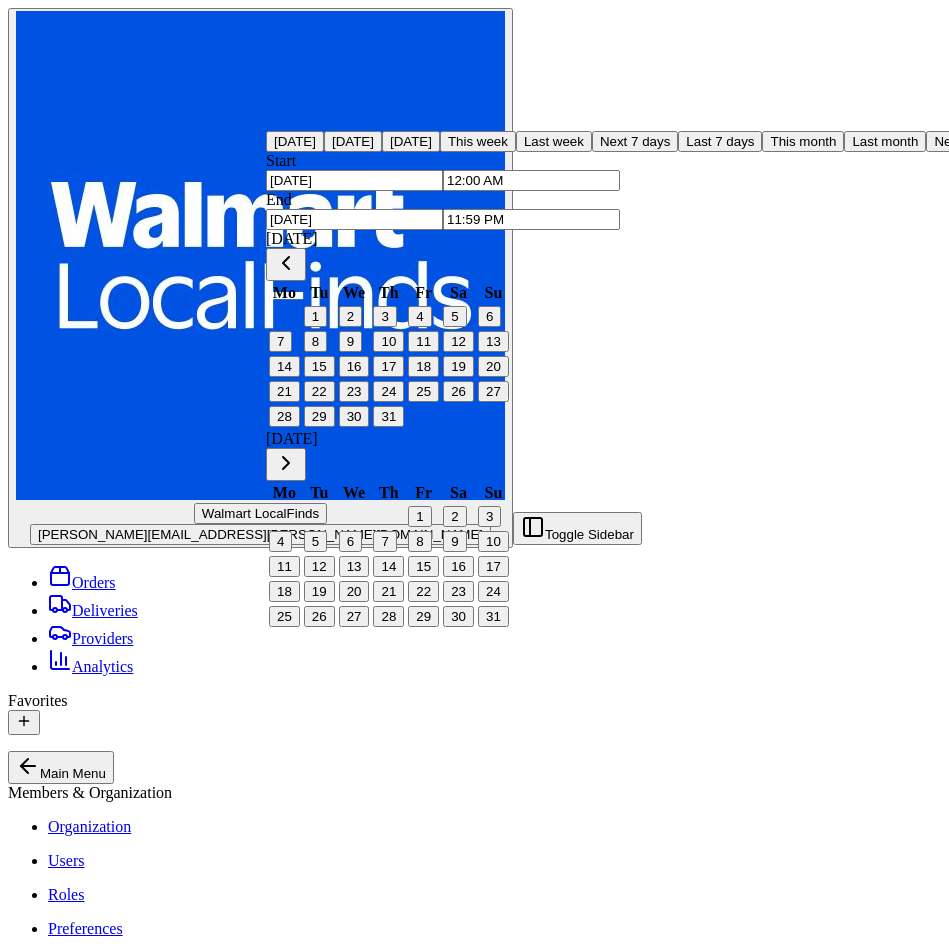 click on "8" at bounding box center [315, 341] 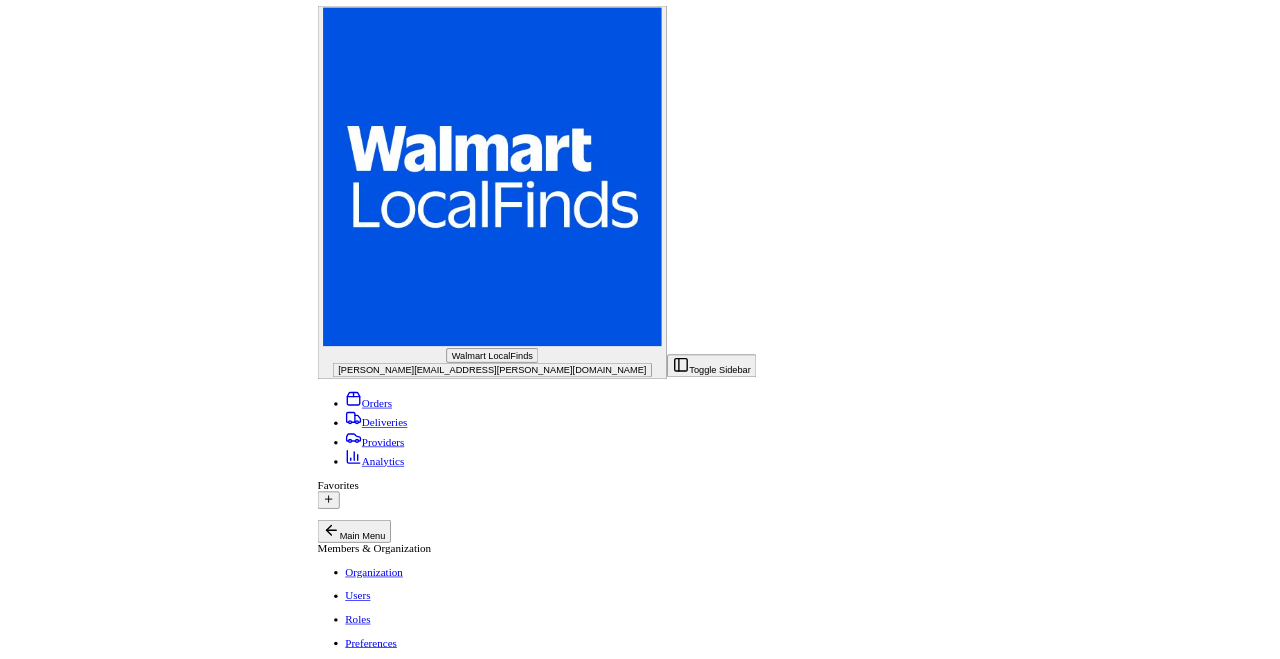 scroll, scrollTop: 0, scrollLeft: 0, axis: both 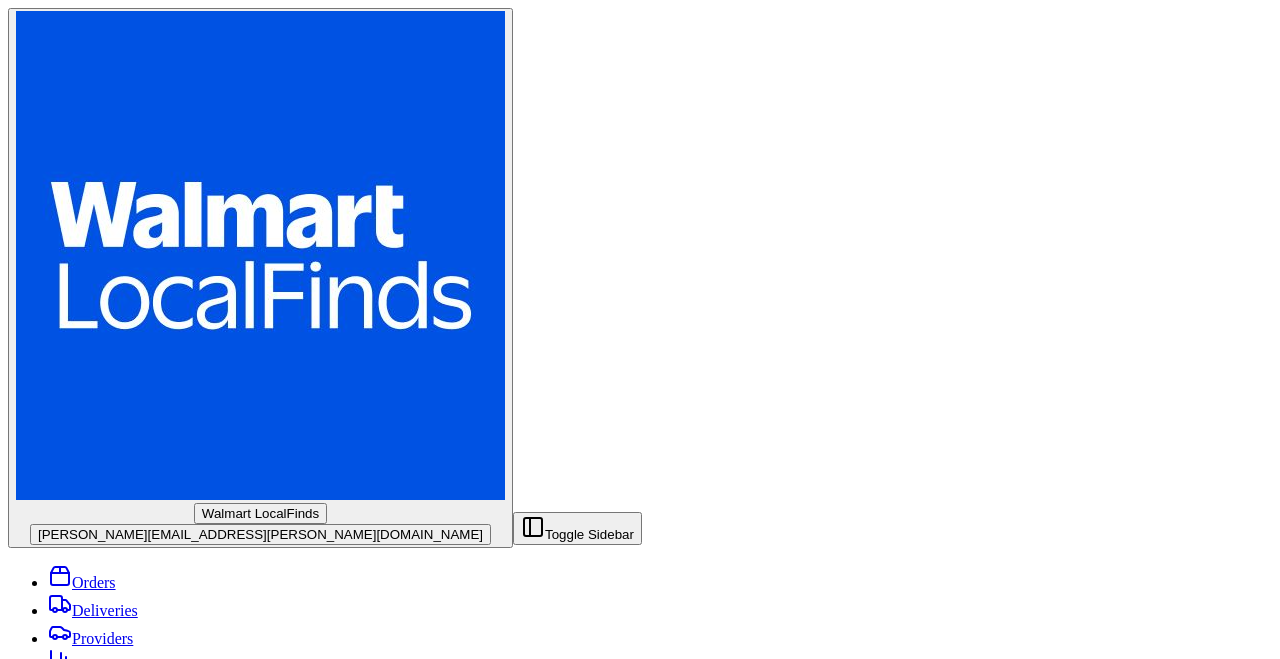 click on "Deliveries All times are displayed using  EDT  timezone" at bounding box center (640, 1783) 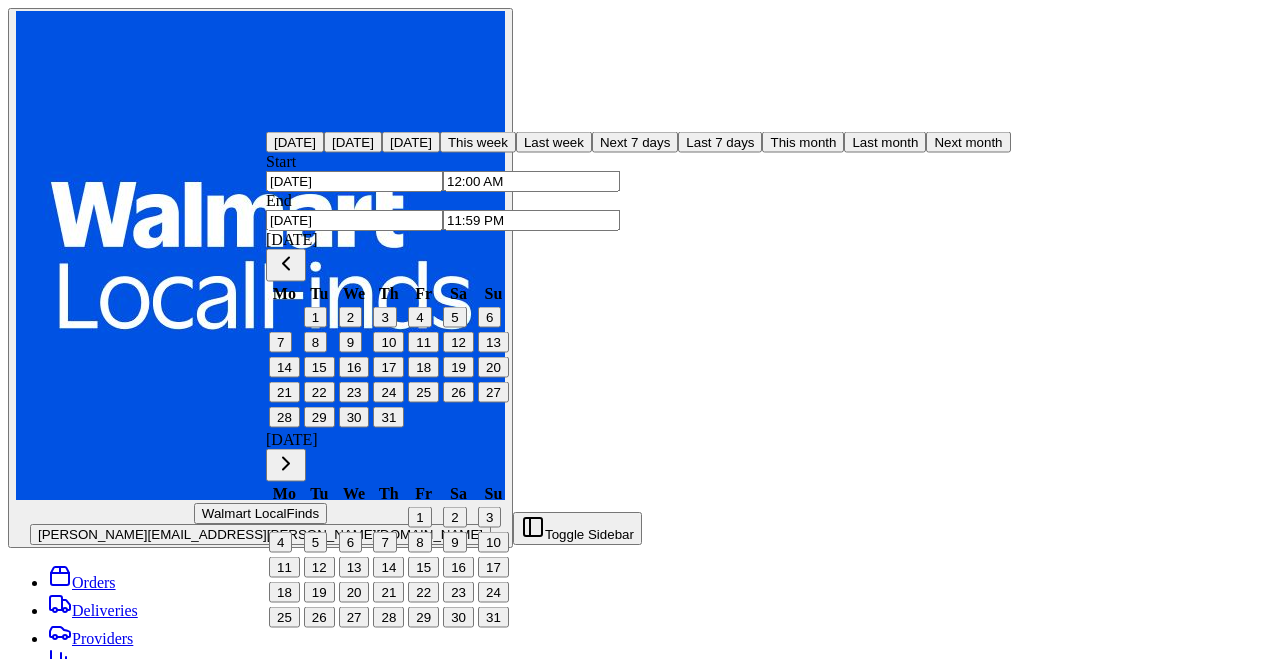 click on "Orders All times are displayed using  EDT  timezone" at bounding box center (640, 1783) 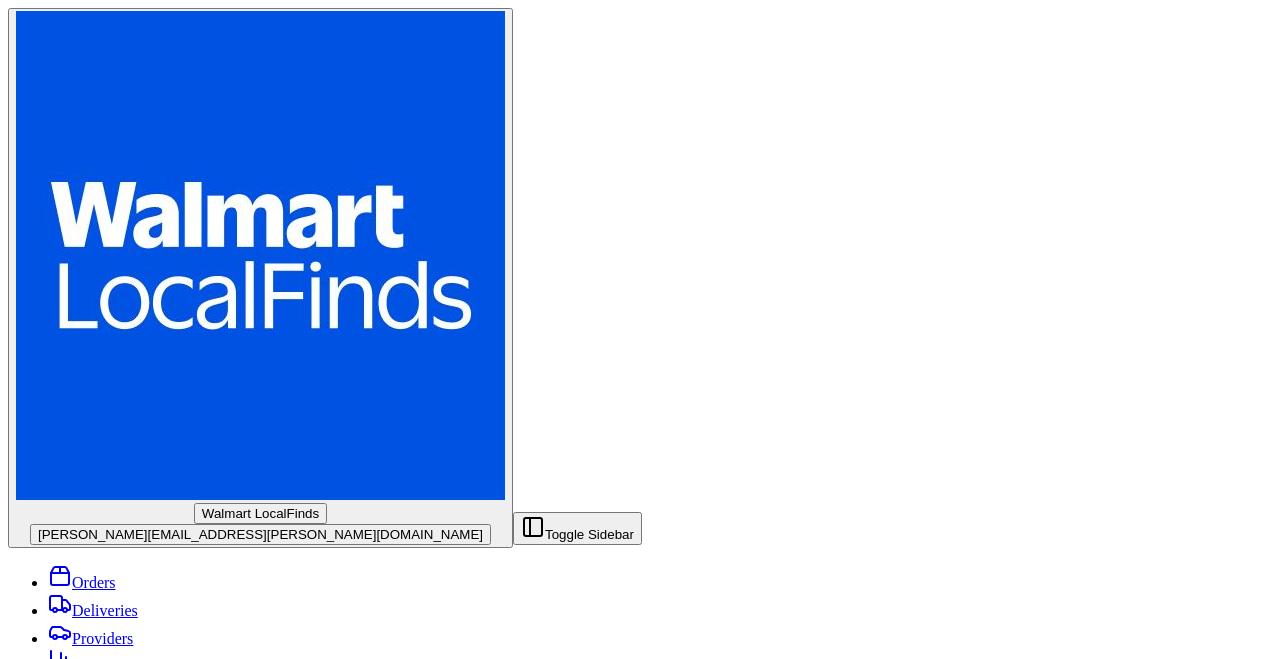 click at bounding box center (110, 2006) 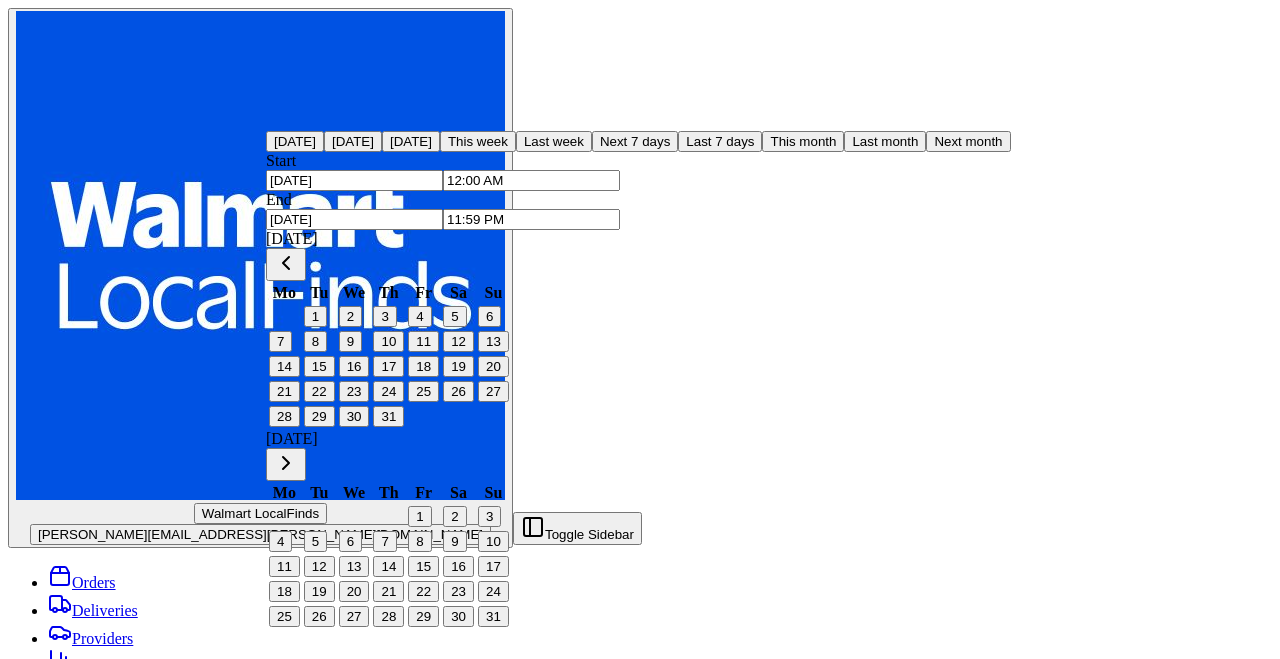 click on "Last 7 days" at bounding box center (720, 141) 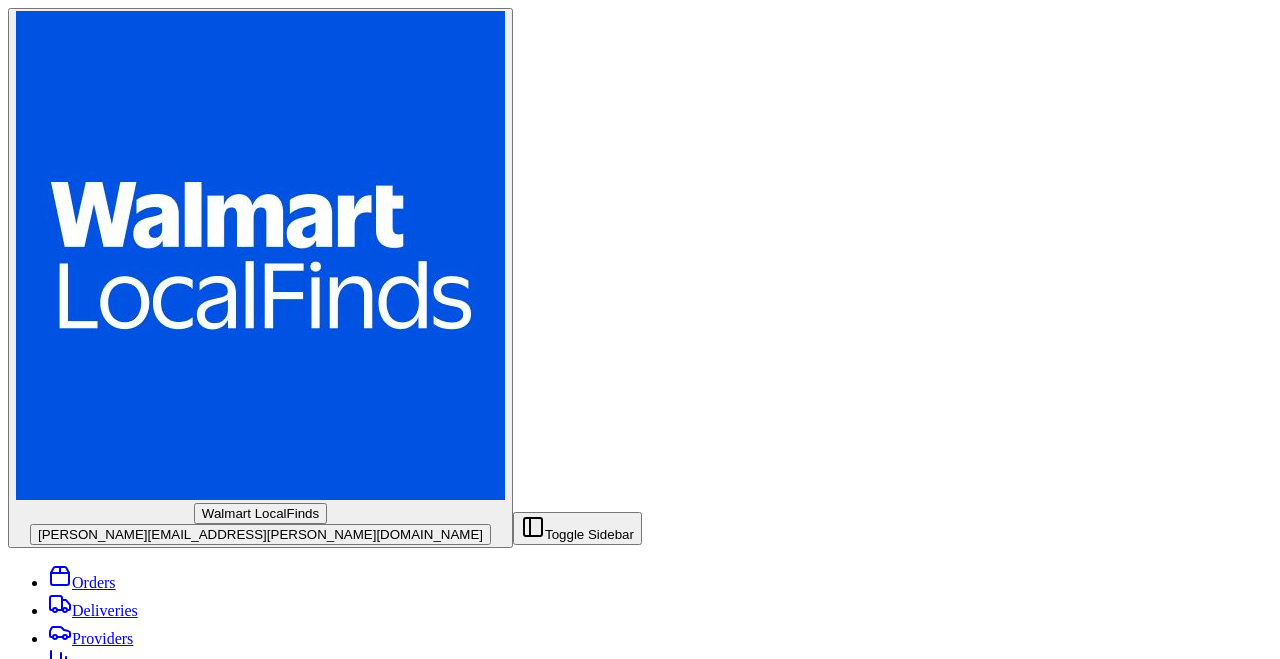 click on "200013427421860" at bounding box center (110, 1978) 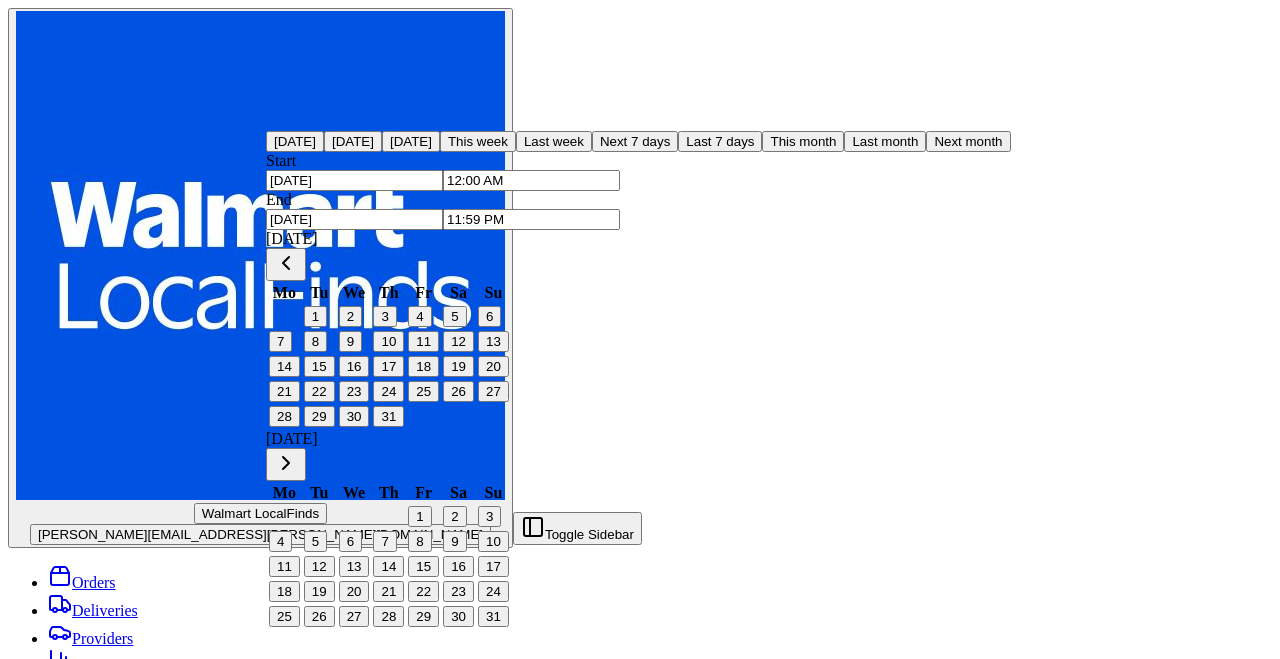 click on "1" at bounding box center (315, 316) 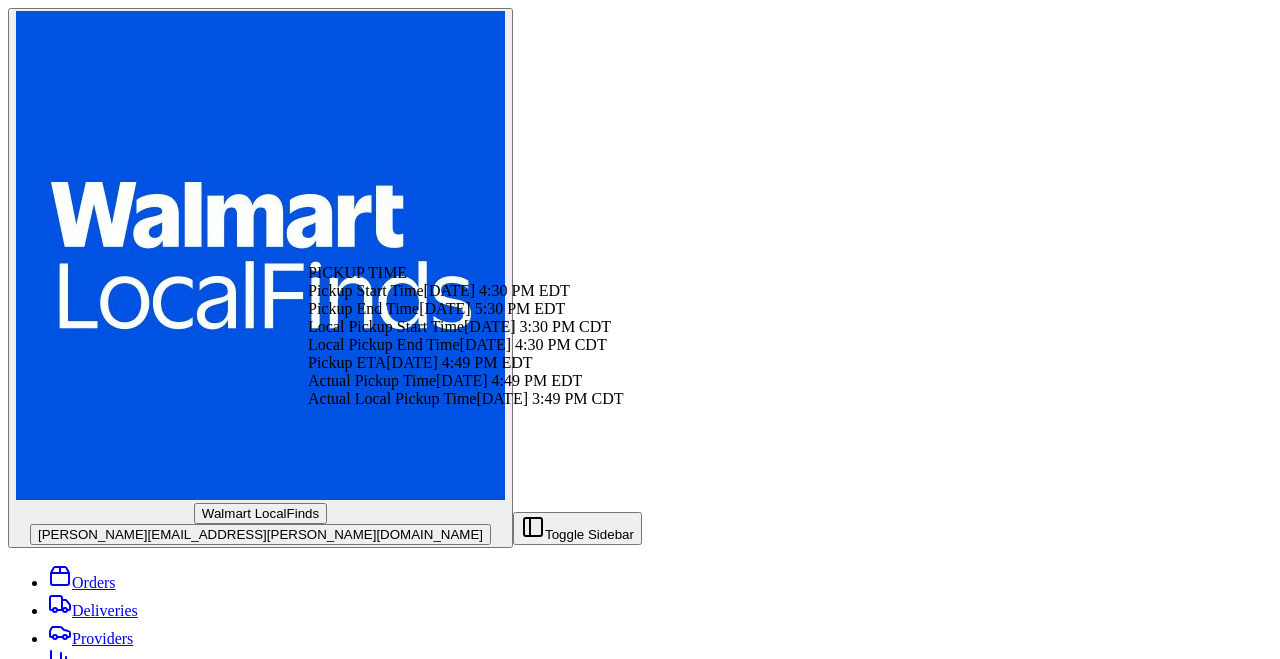 click on "[DATE]" at bounding box center [139, 2563] 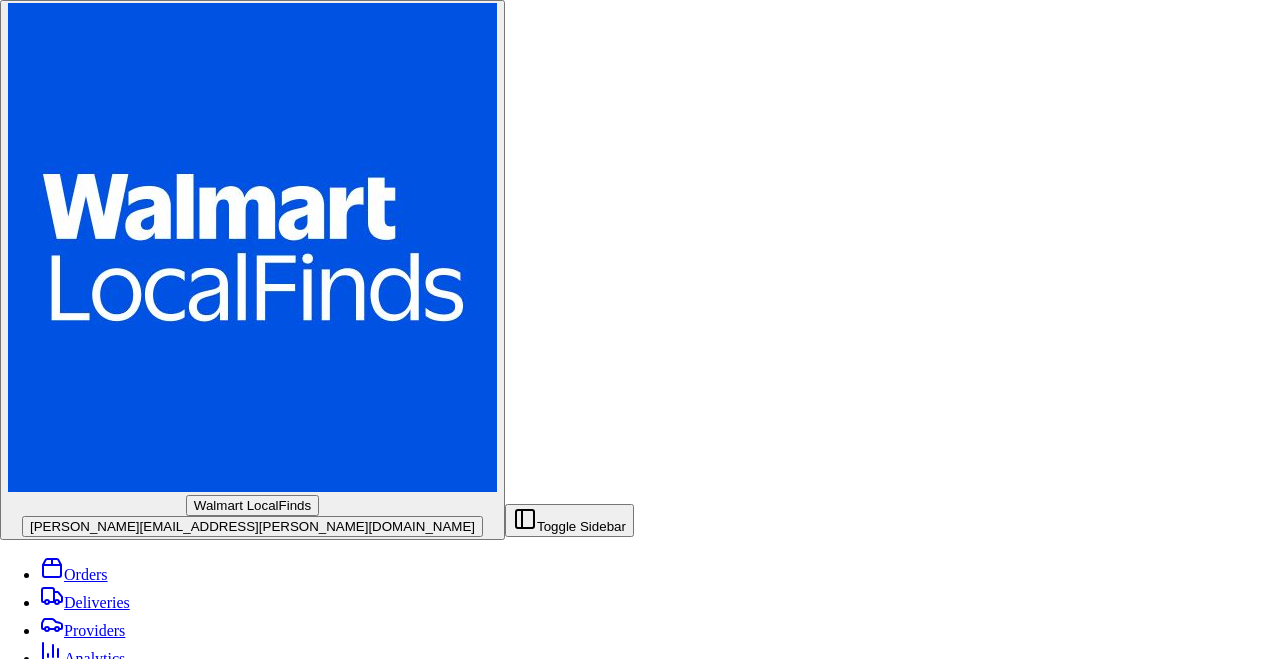 scroll, scrollTop: 663, scrollLeft: 0, axis: vertical 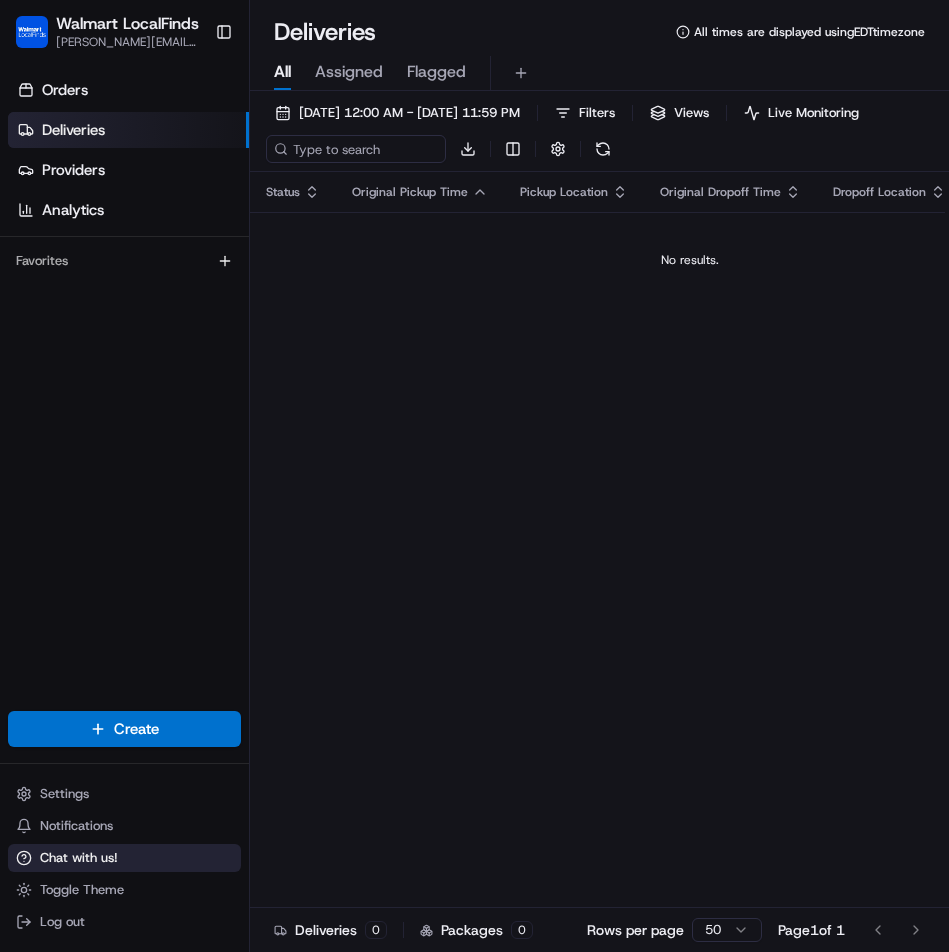 click on "Chat with us!" at bounding box center [79, 858] 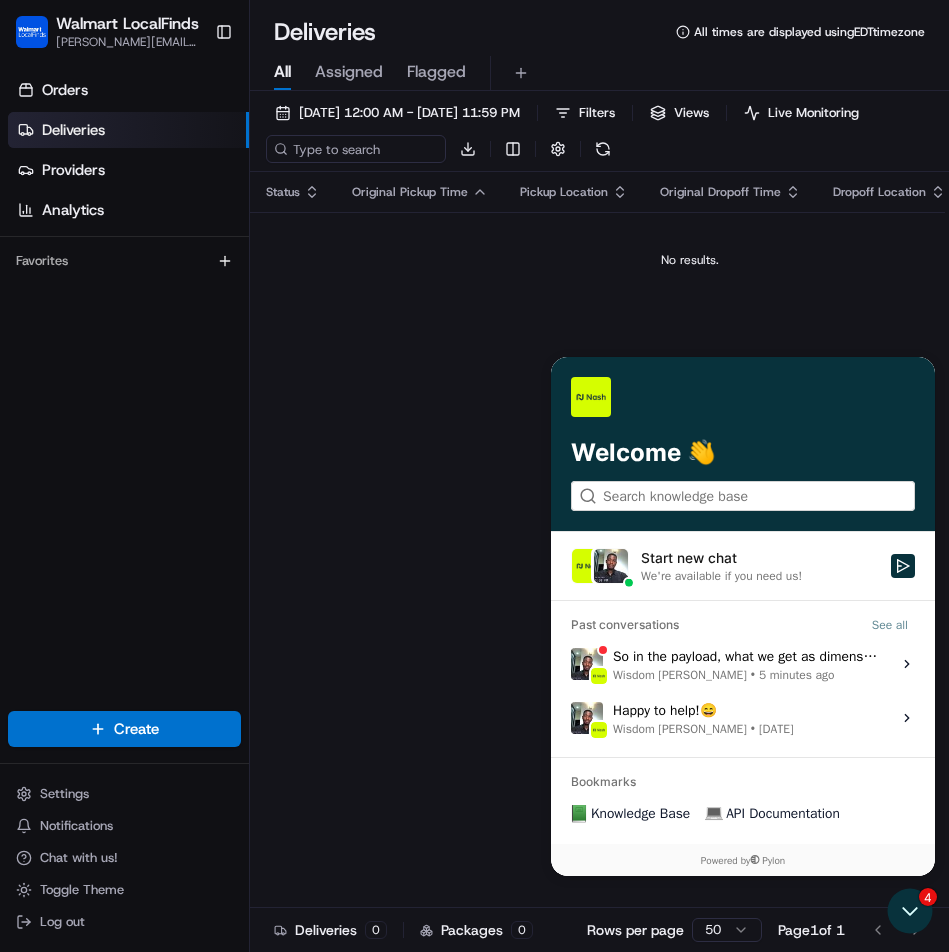 click on "So in the payload, what we get as dimensions for the package, we pass that along to Roadie and they use that to determine if it requires a cargo van or a pickup truck  🙂 Wisdom Oko • 5 minutes ago" at bounding box center (746, 664) 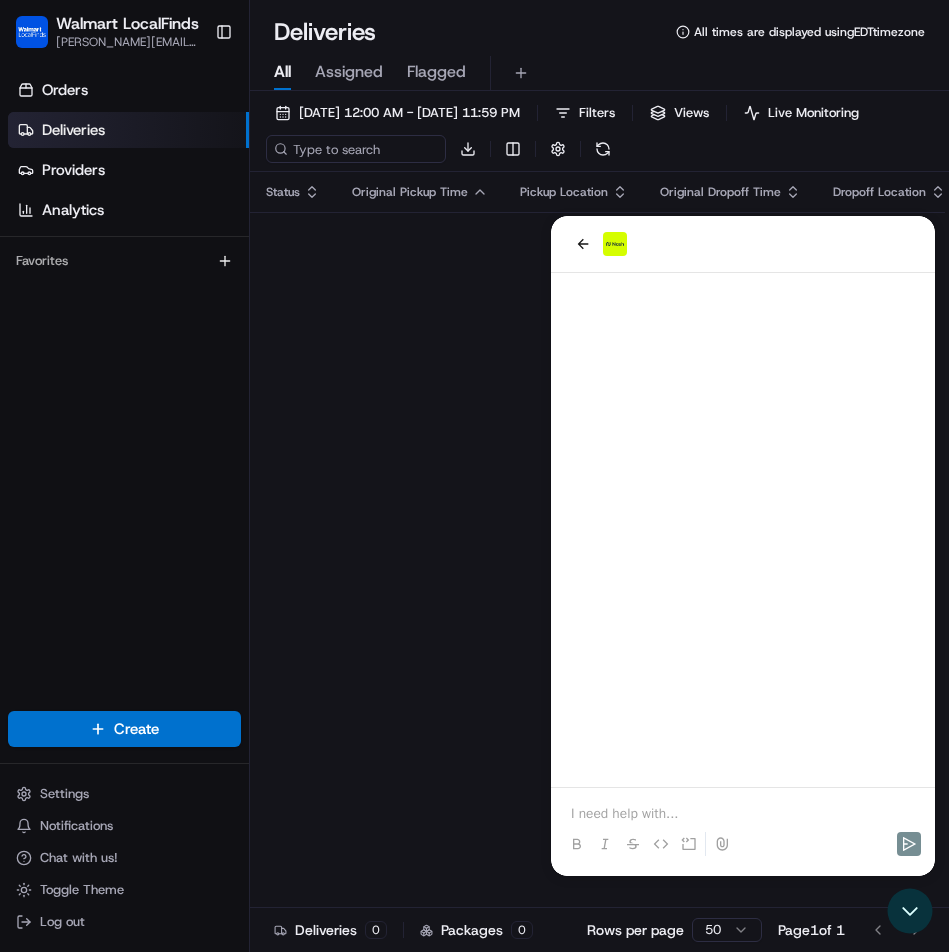 scroll, scrollTop: 894, scrollLeft: 0, axis: vertical 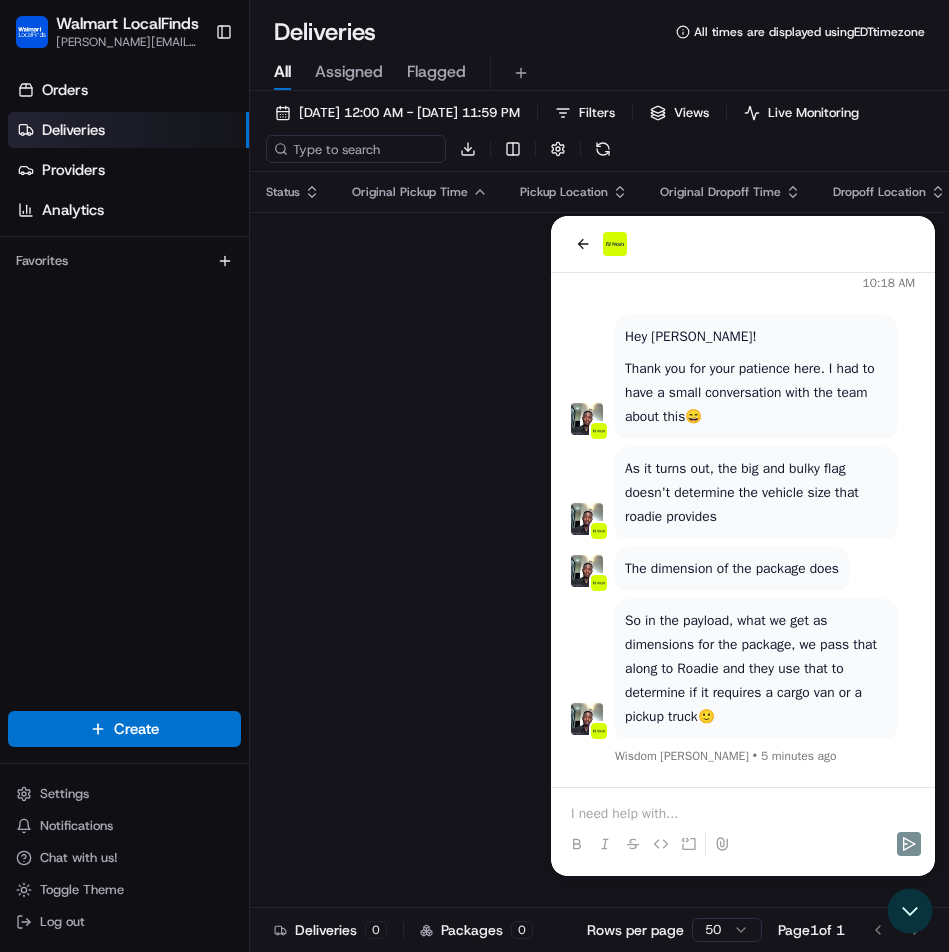 click at bounding box center (743, 826) 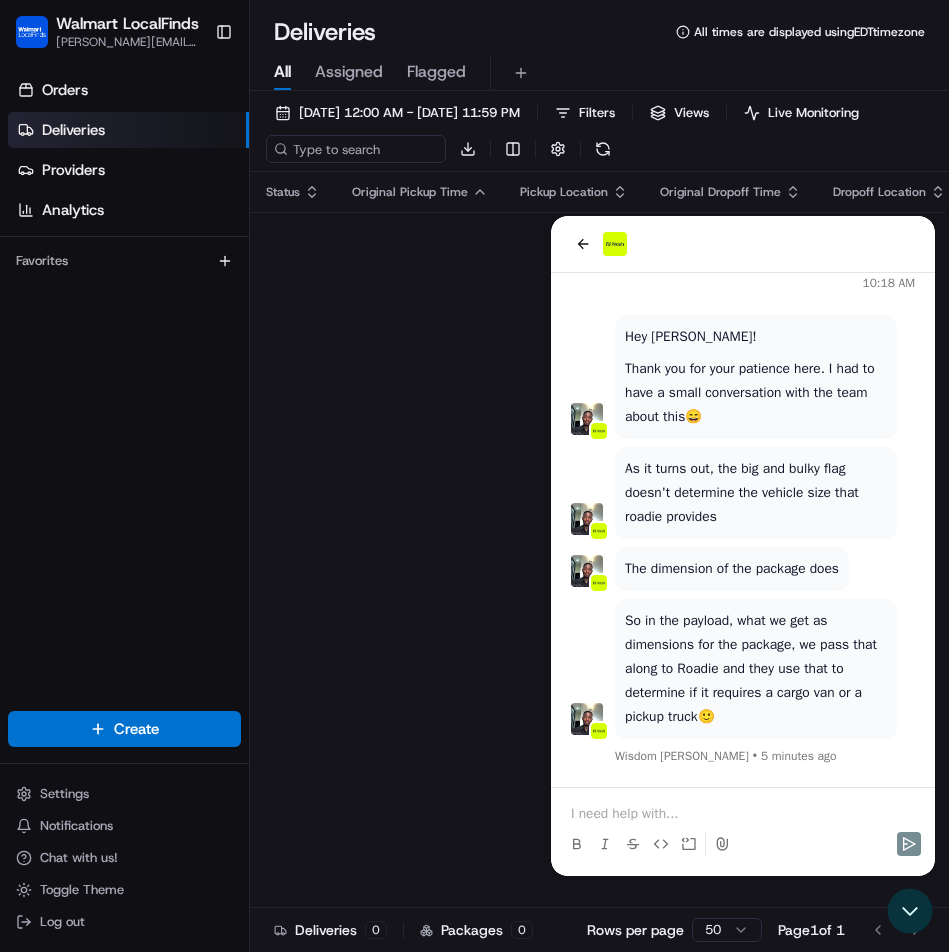 click at bounding box center (743, 814) 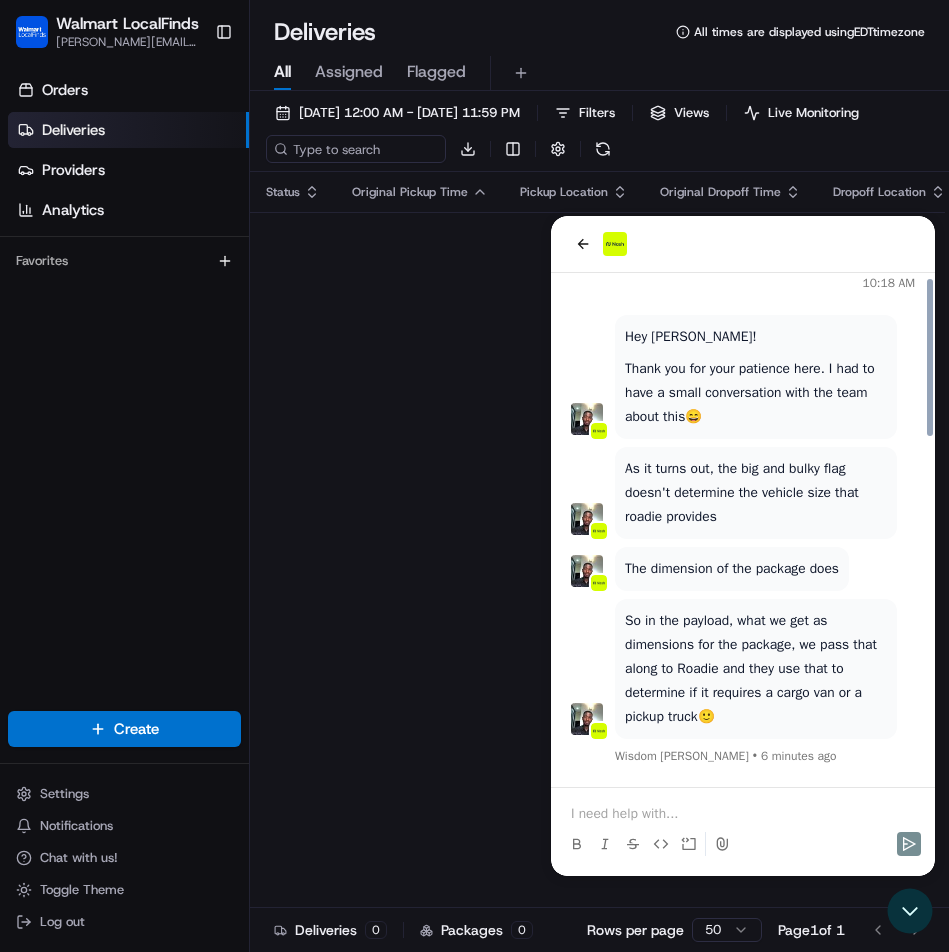 scroll, scrollTop: 1126, scrollLeft: 0, axis: vertical 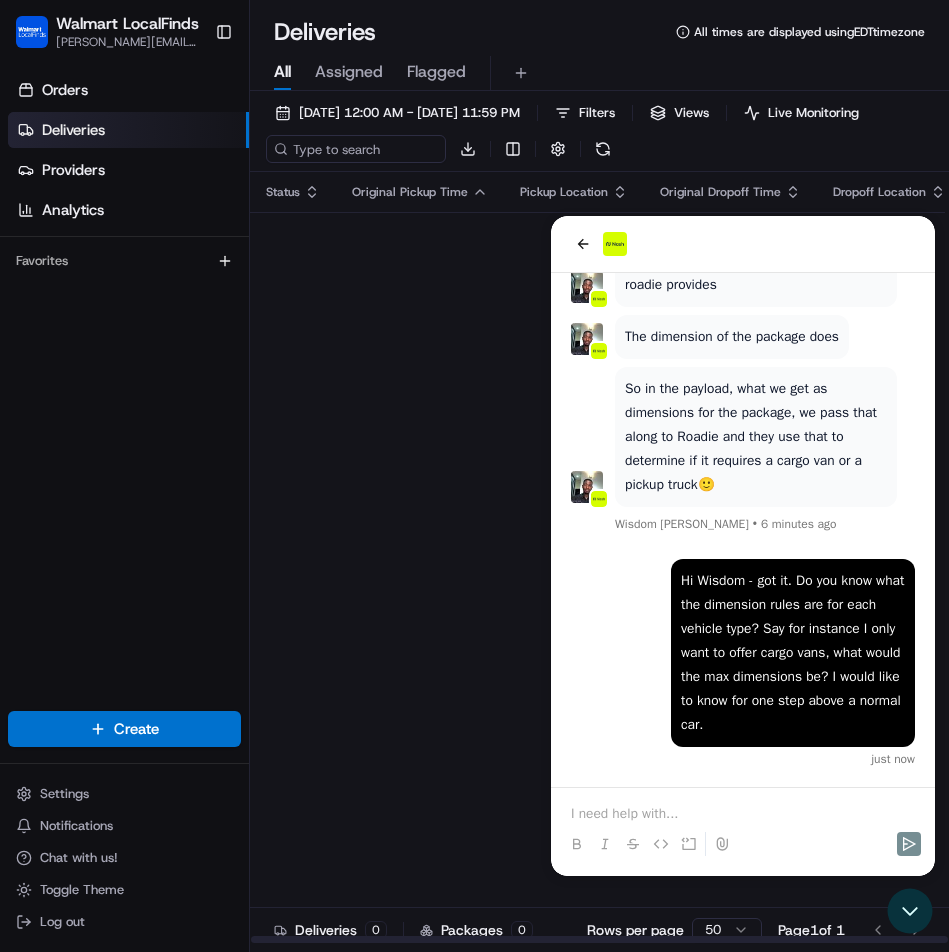 click on "No results." at bounding box center (689, 260) 